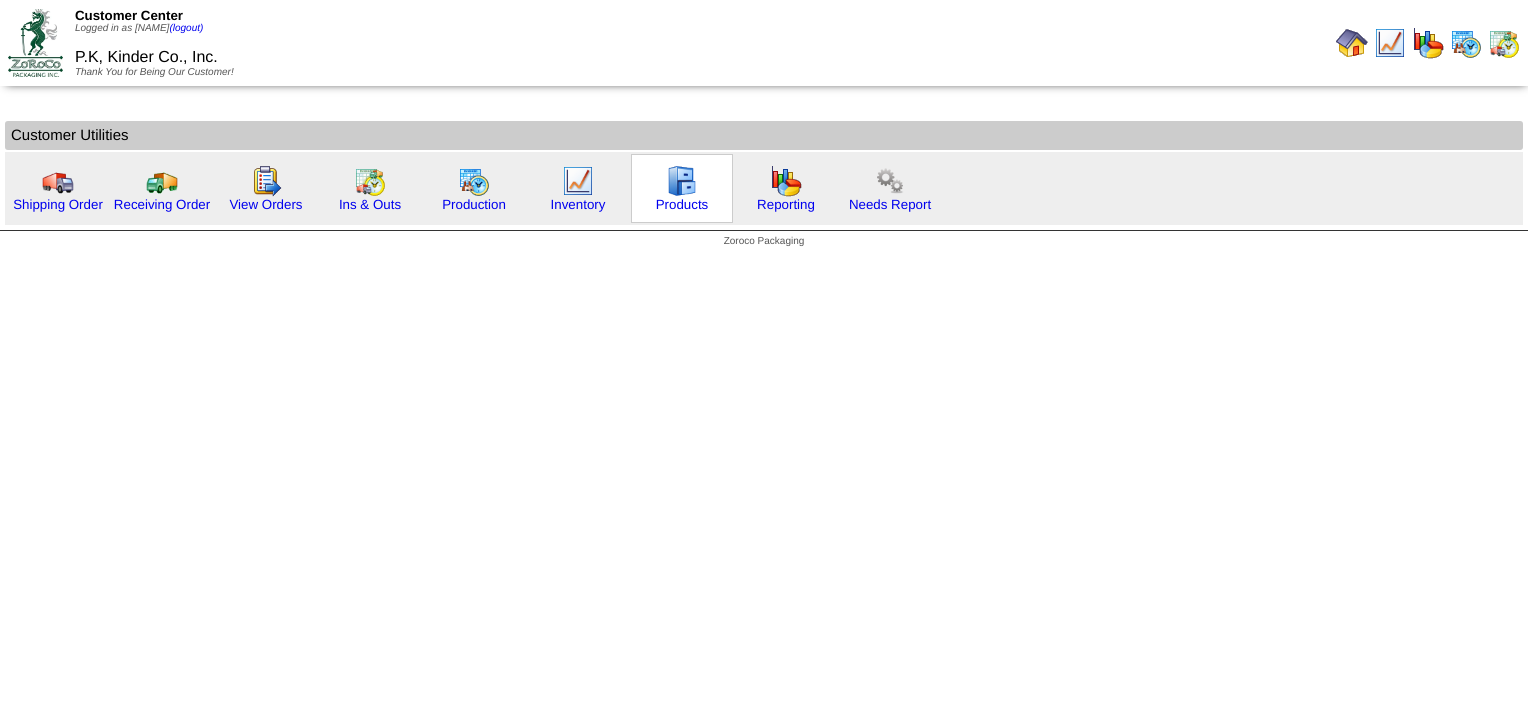 scroll, scrollTop: 0, scrollLeft: 0, axis: both 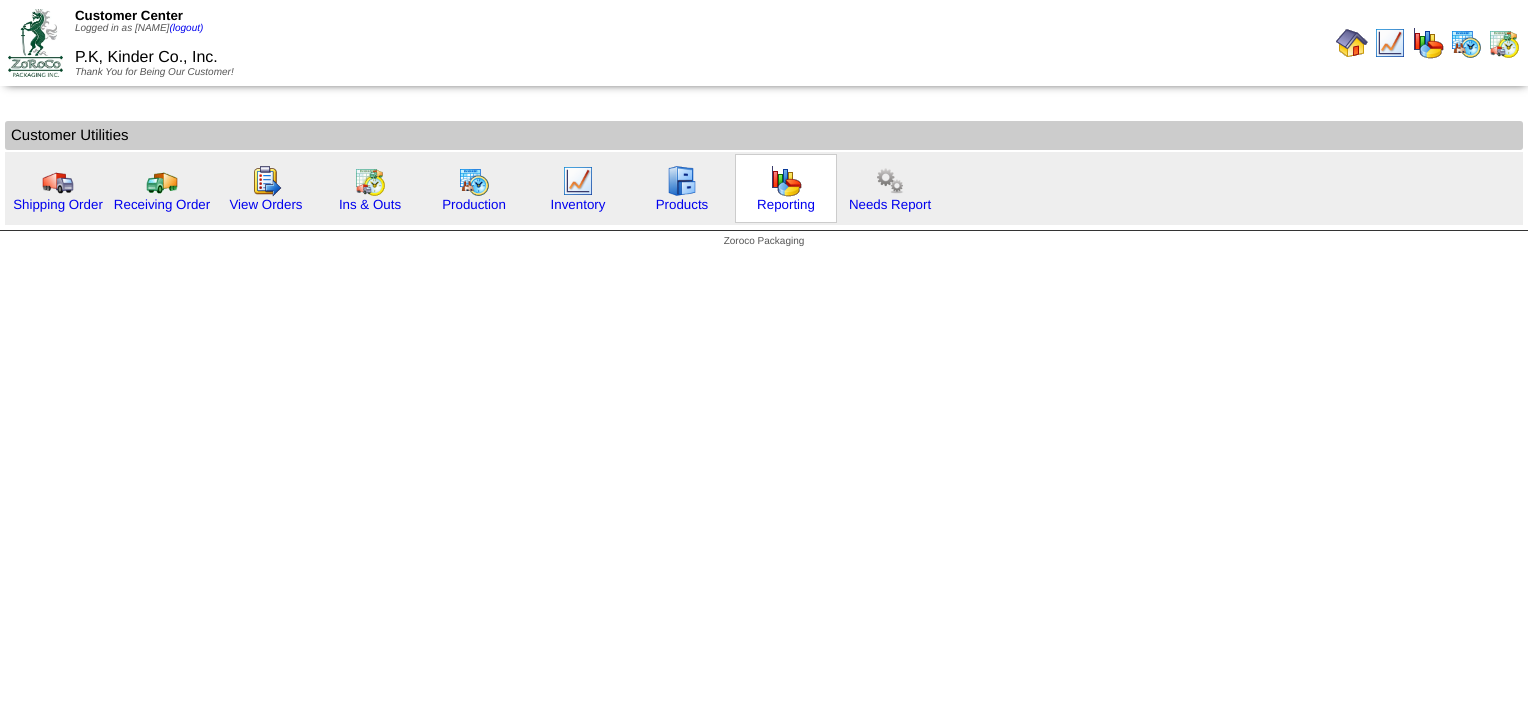 click at bounding box center (786, 181) 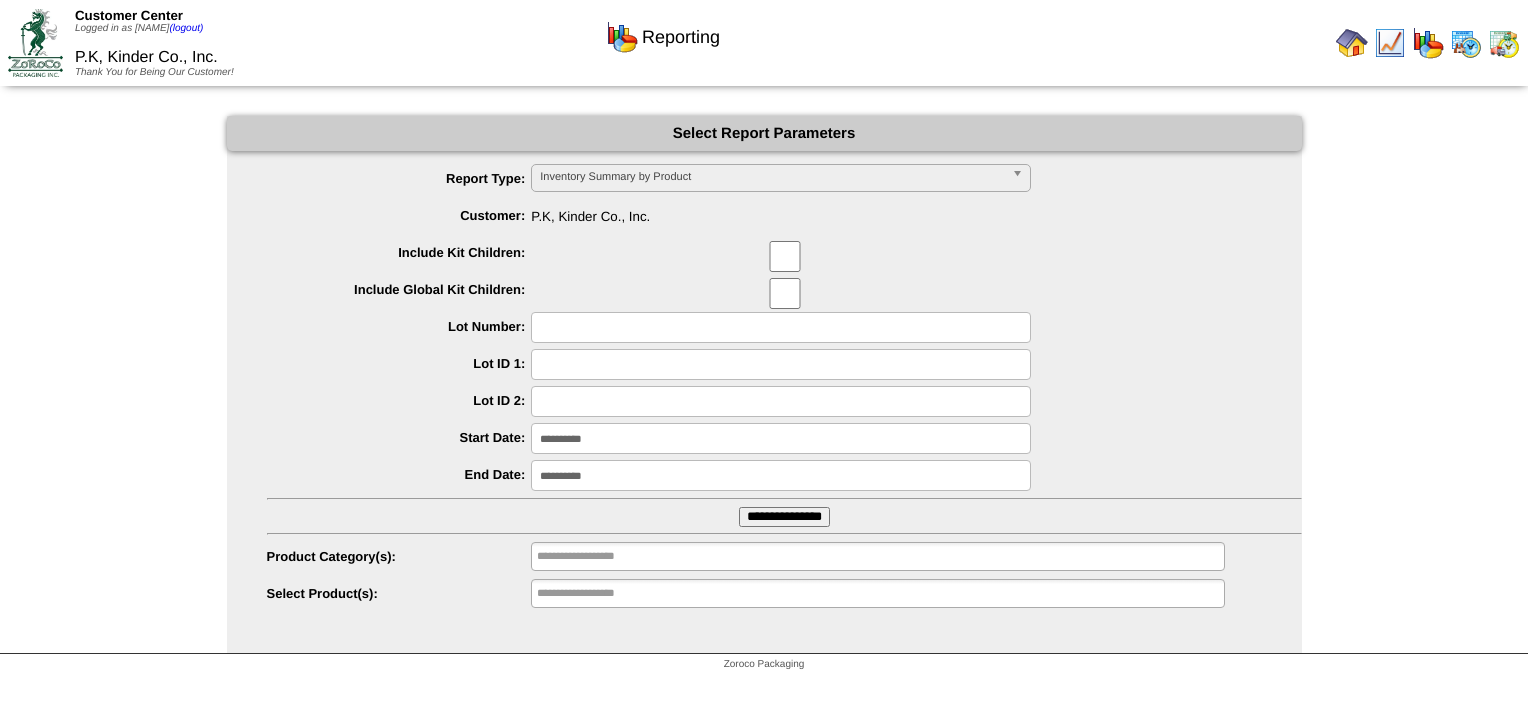 scroll, scrollTop: 0, scrollLeft: 0, axis: both 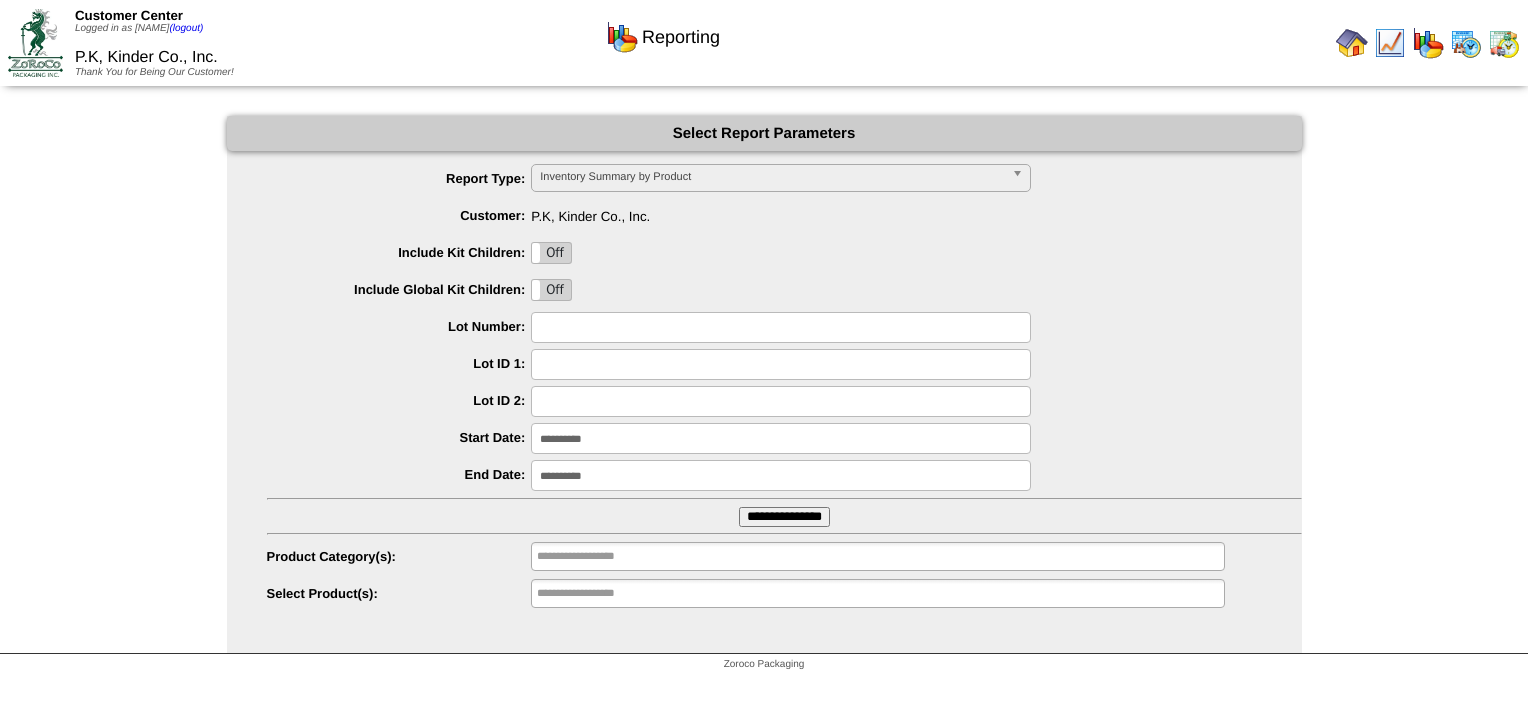 drag, startPoint x: 1353, startPoint y: 44, endPoint x: 1340, endPoint y: 53, distance: 15.811388 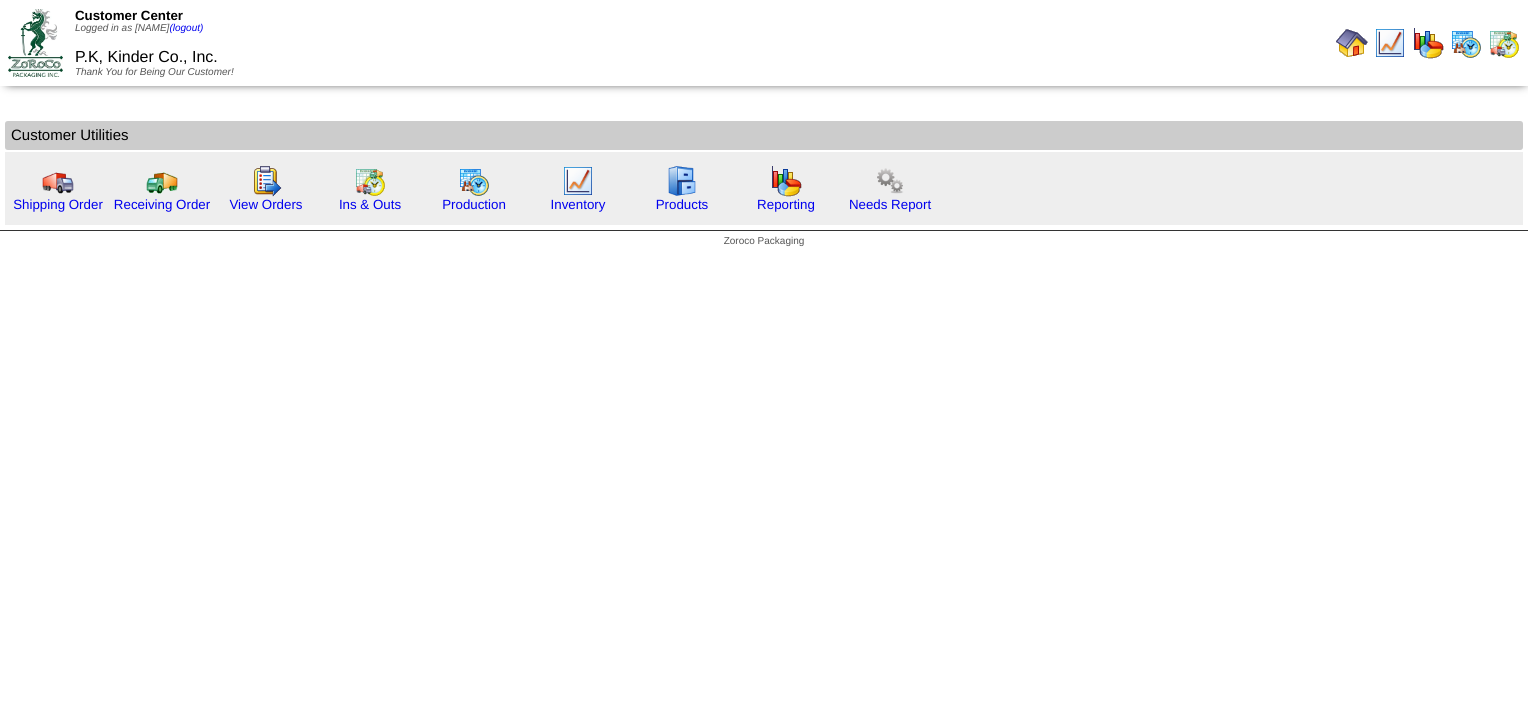 scroll, scrollTop: 0, scrollLeft: 0, axis: both 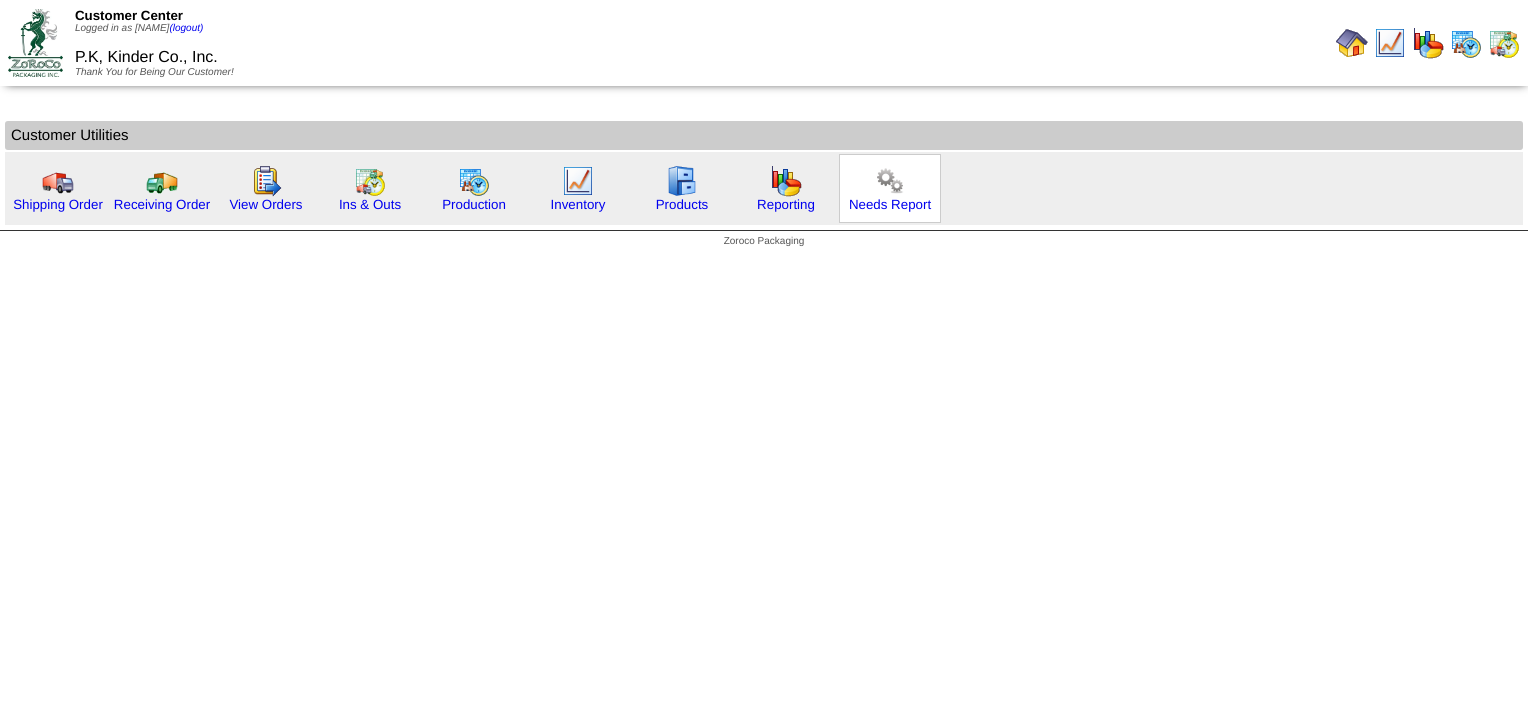click at bounding box center (890, 181) 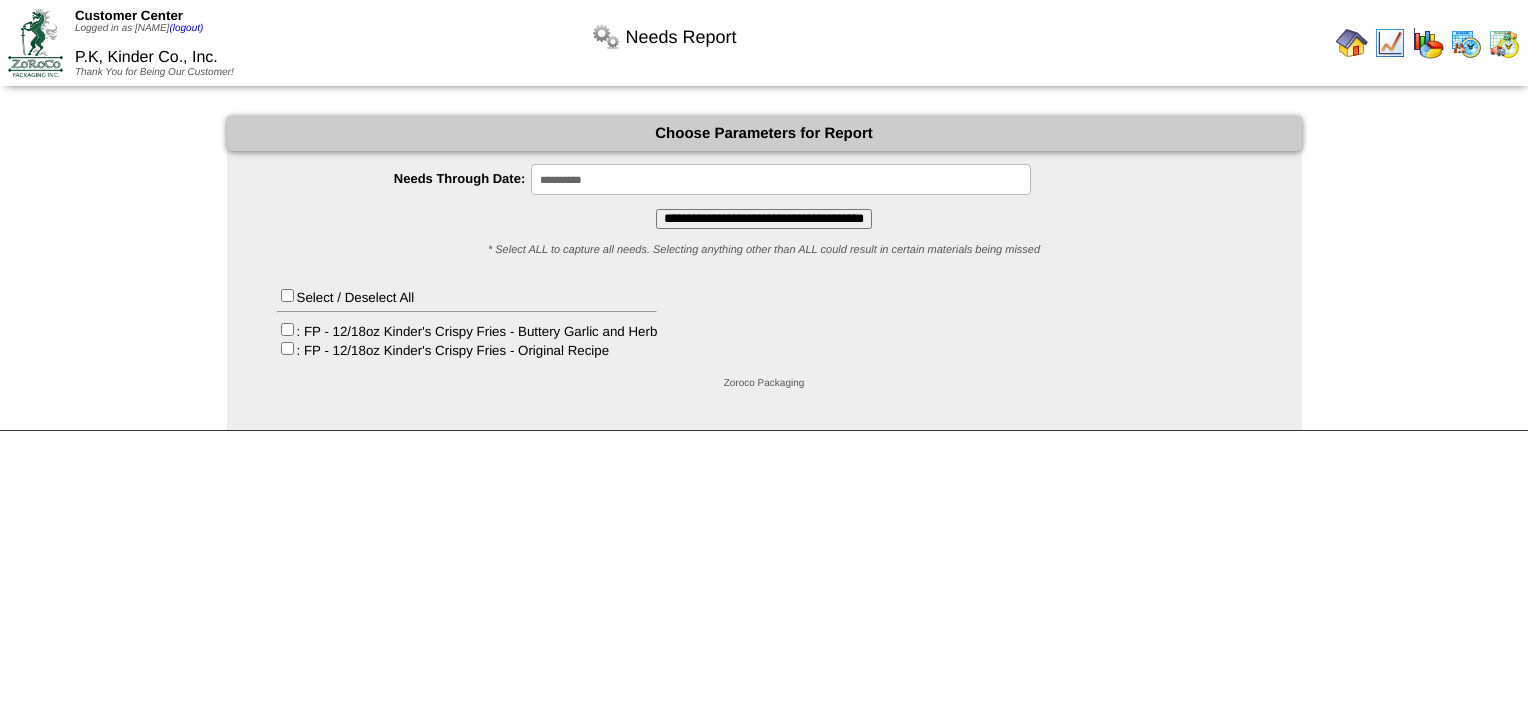 scroll, scrollTop: 0, scrollLeft: 0, axis: both 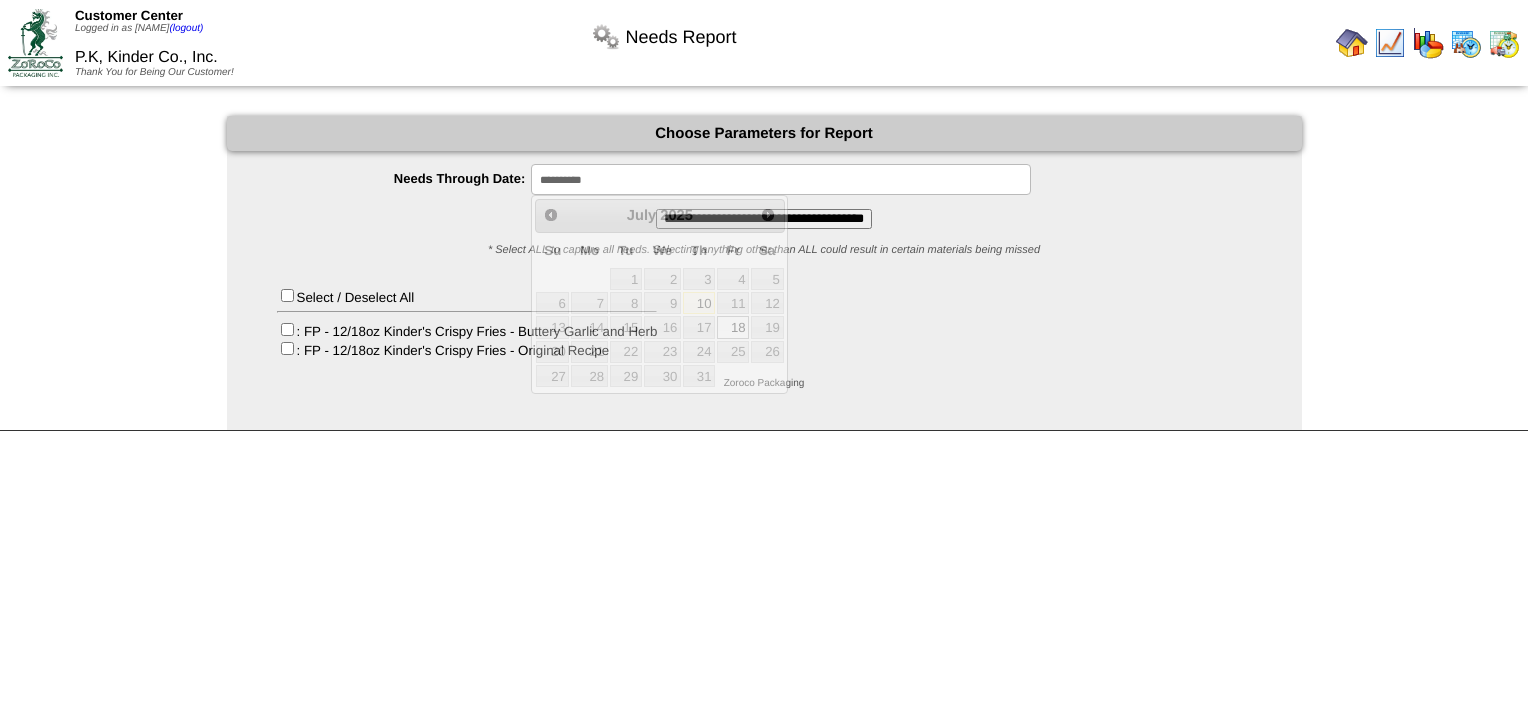 click on "**********" at bounding box center (781, 179) 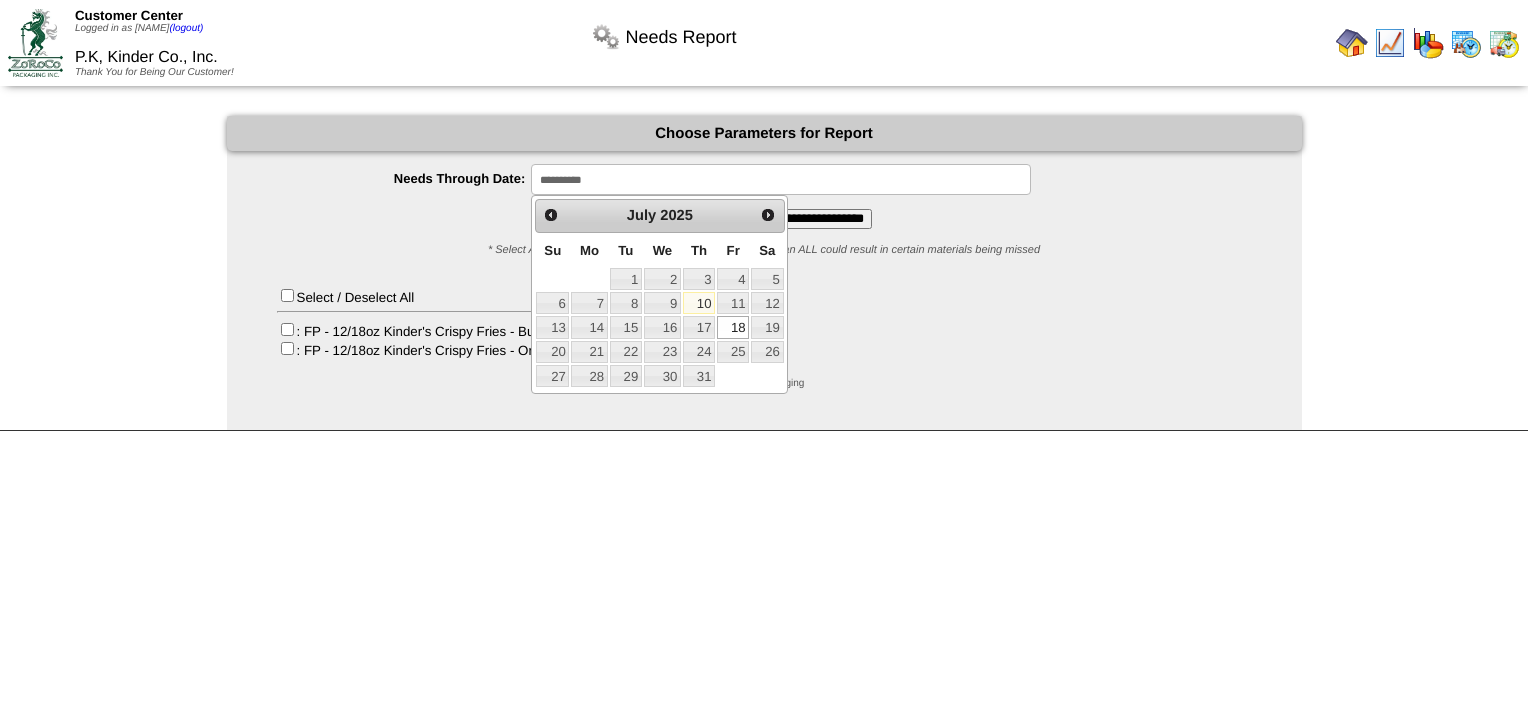 click on "Customer Center
Logged in as Skadiyala                                                                             (logout)
P.K, Kinder Co., Inc.
Thank You for Being Our Customer!" at bounding box center [764, 215] 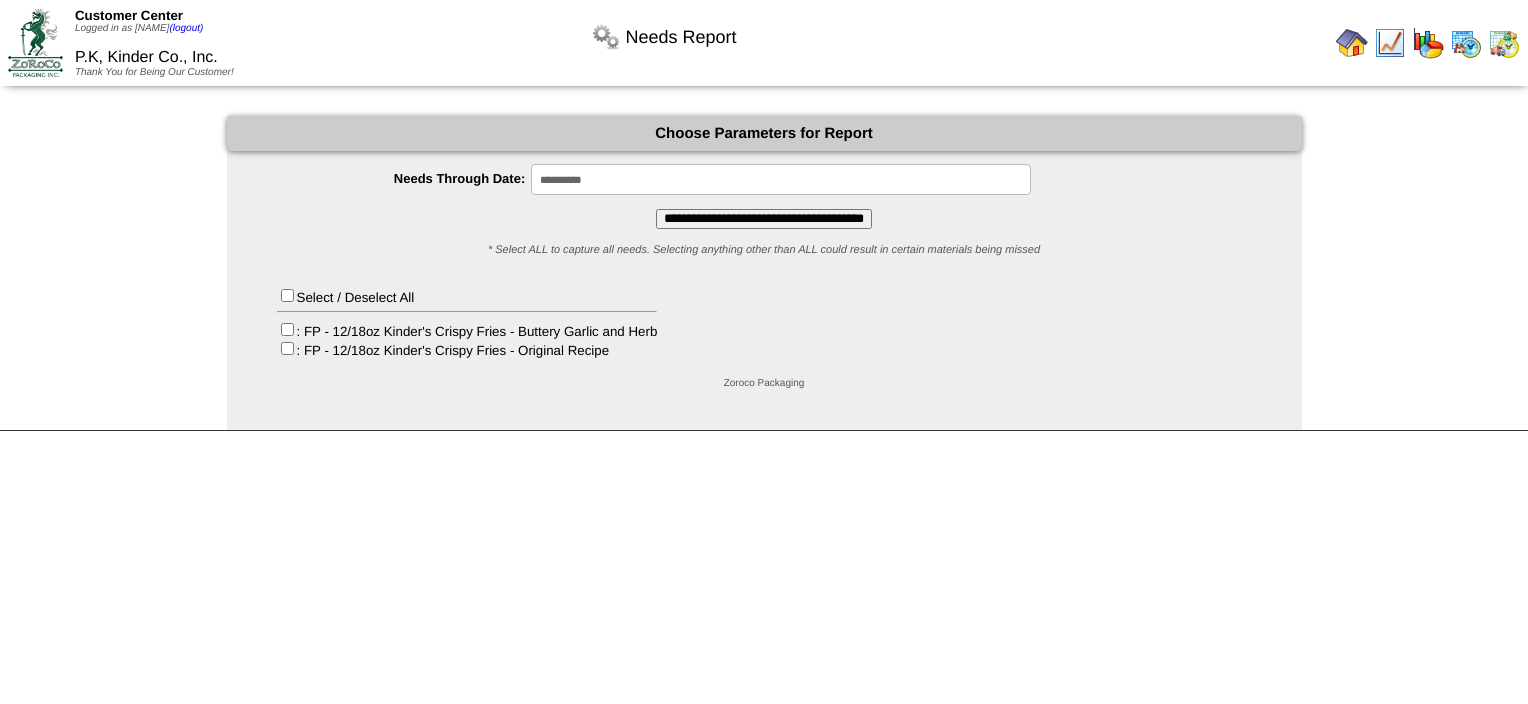 click on "Select / Deselect All
:
FP - 12/18oz Kinder's Crispy Fries - Buttery Garlic and Herb
:
FP - 12/18oz Kinder's Crispy Fries - Original Recipe" at bounding box center (467, 322) 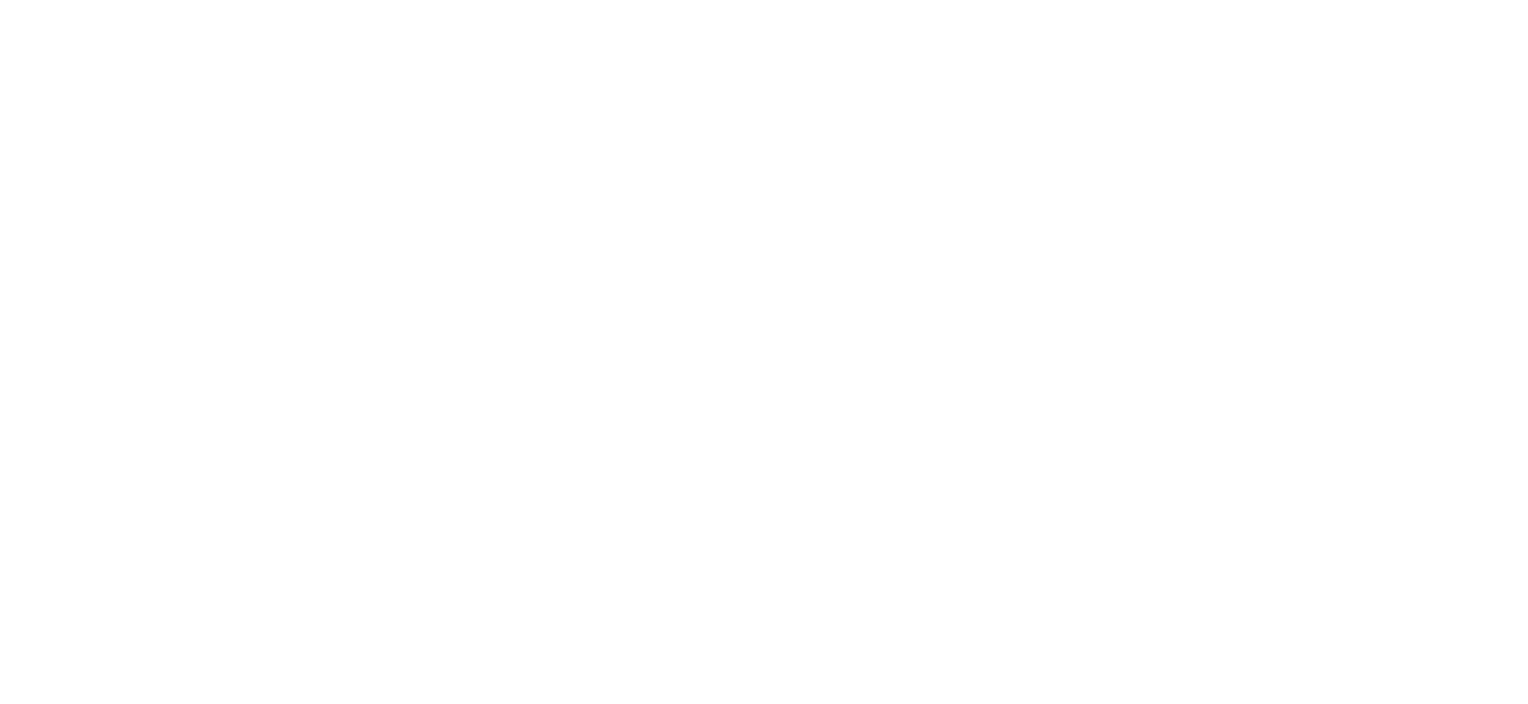 scroll, scrollTop: 0, scrollLeft: 0, axis: both 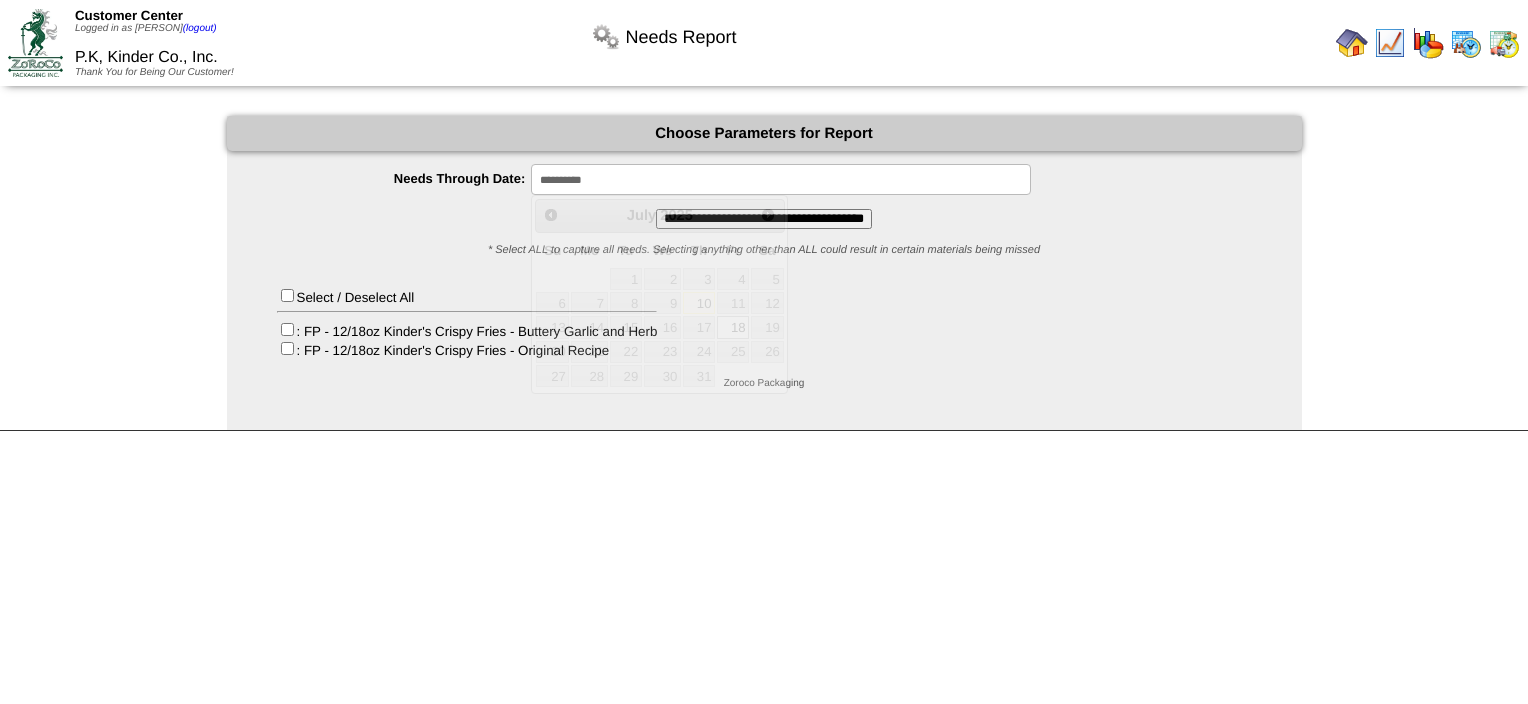 click on "**********" at bounding box center [781, 179] 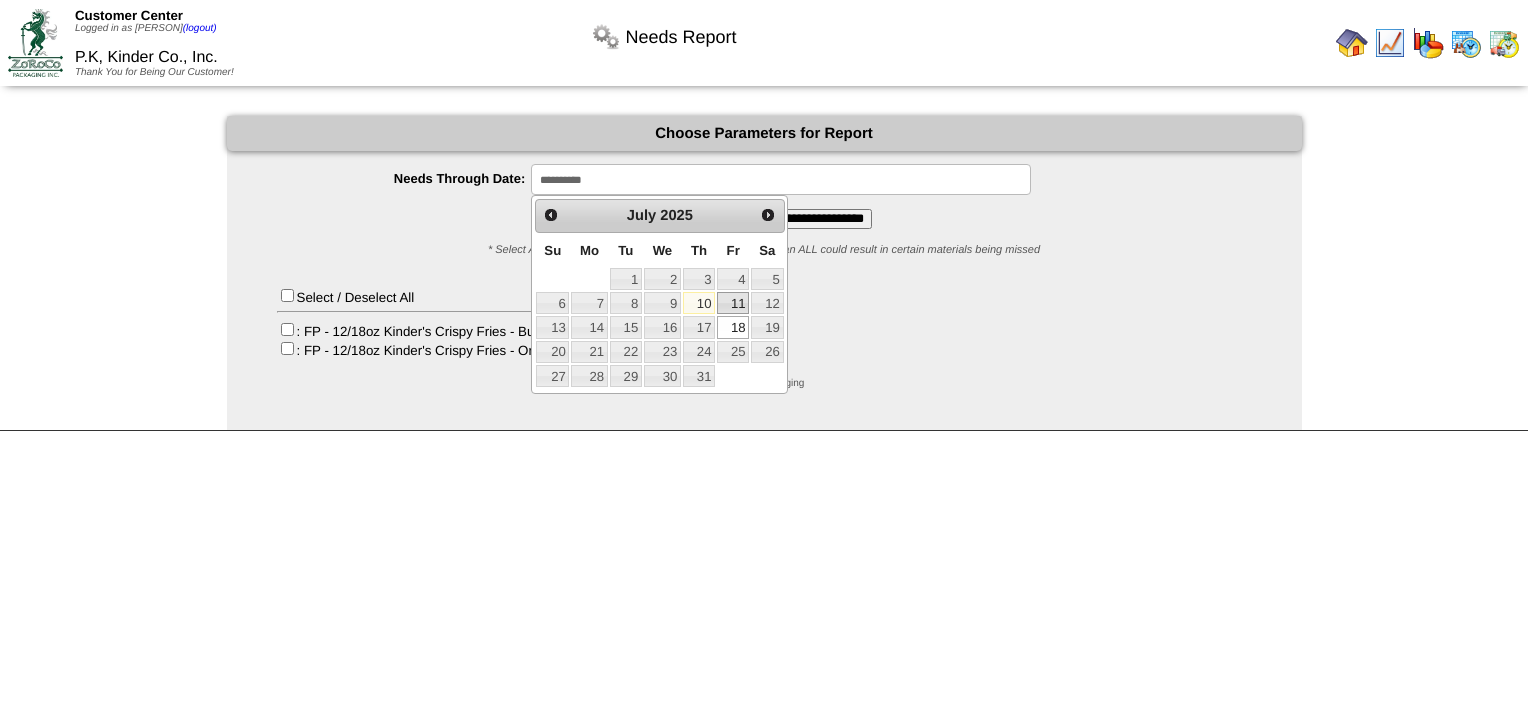 click on "11" at bounding box center [733, 303] 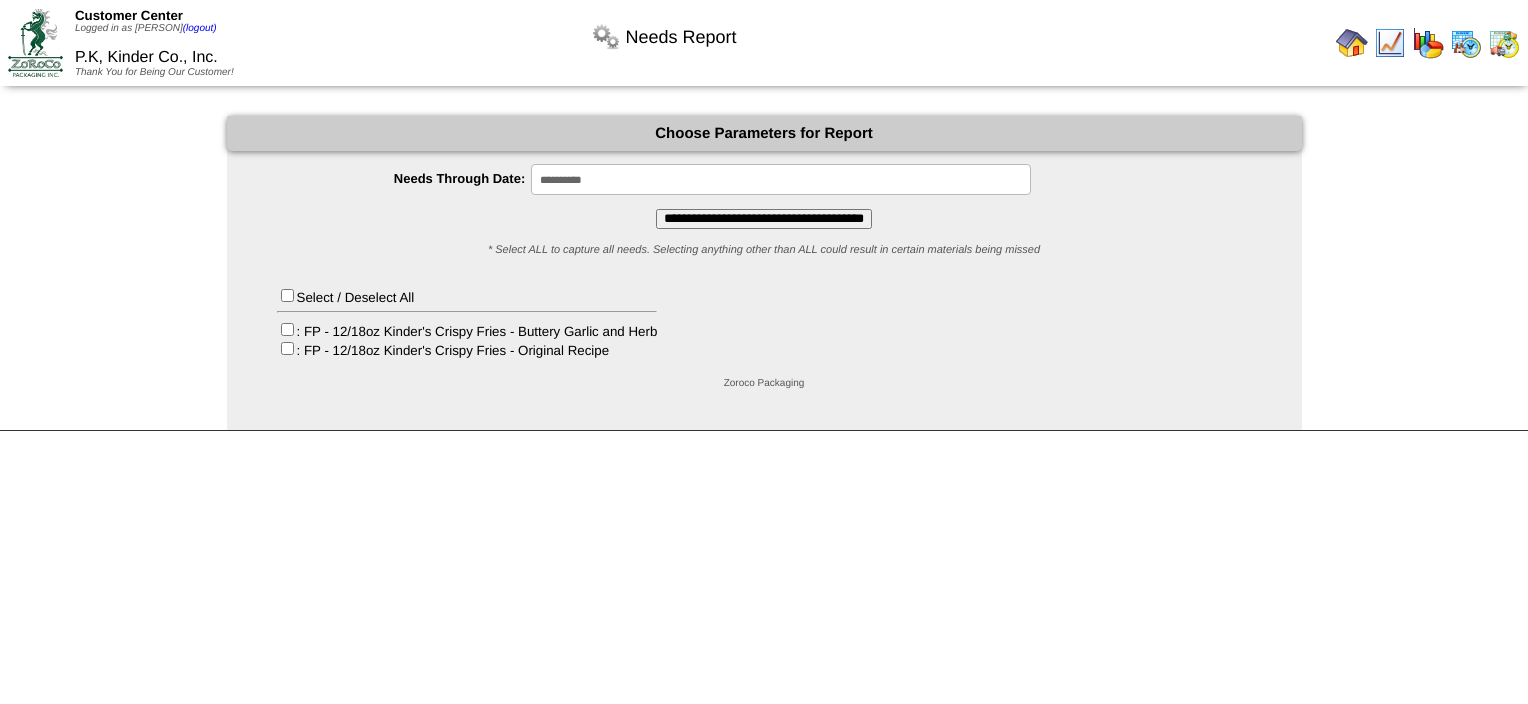 click on "**********" at bounding box center [764, 219] 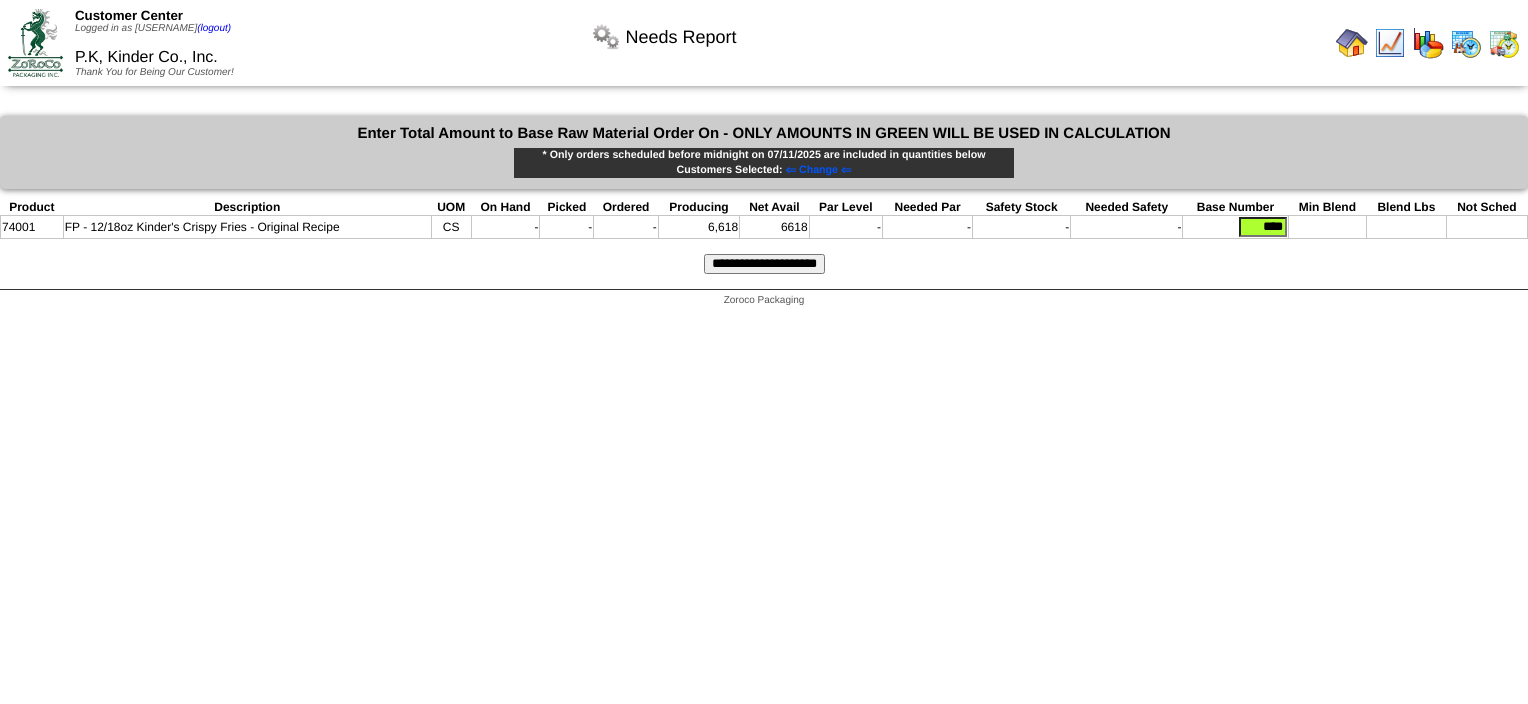 scroll, scrollTop: 0, scrollLeft: 0, axis: both 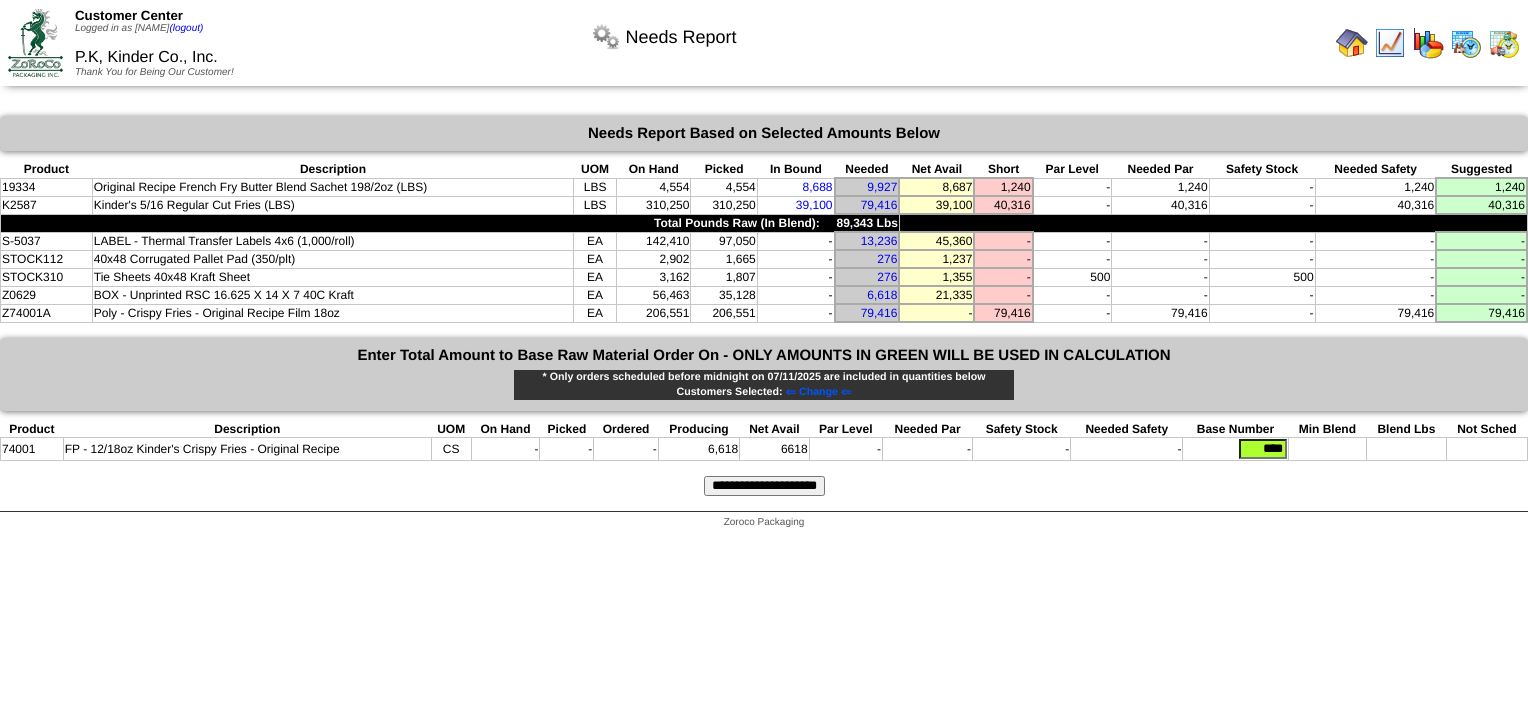 click at bounding box center (1352, 43) 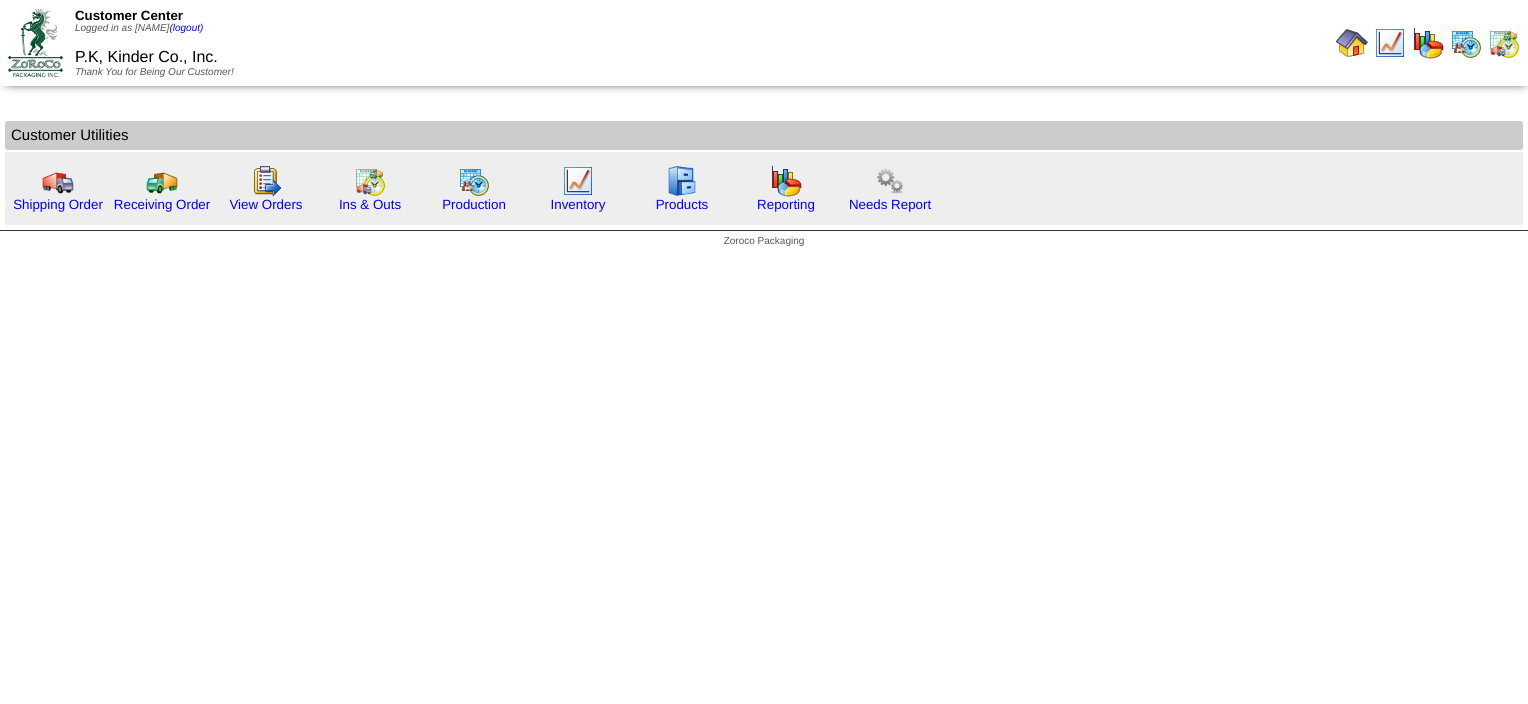 scroll, scrollTop: 0, scrollLeft: 0, axis: both 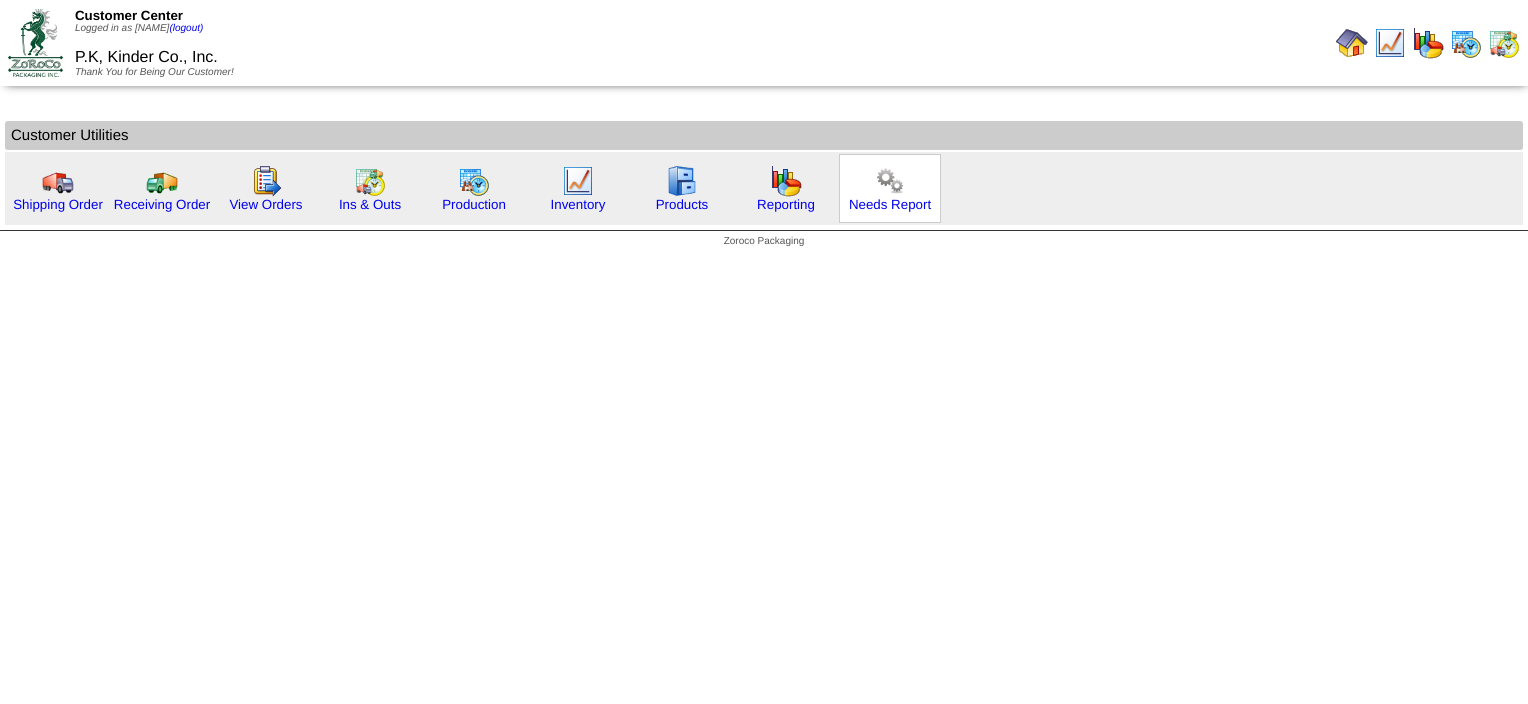 click at bounding box center [890, 181] 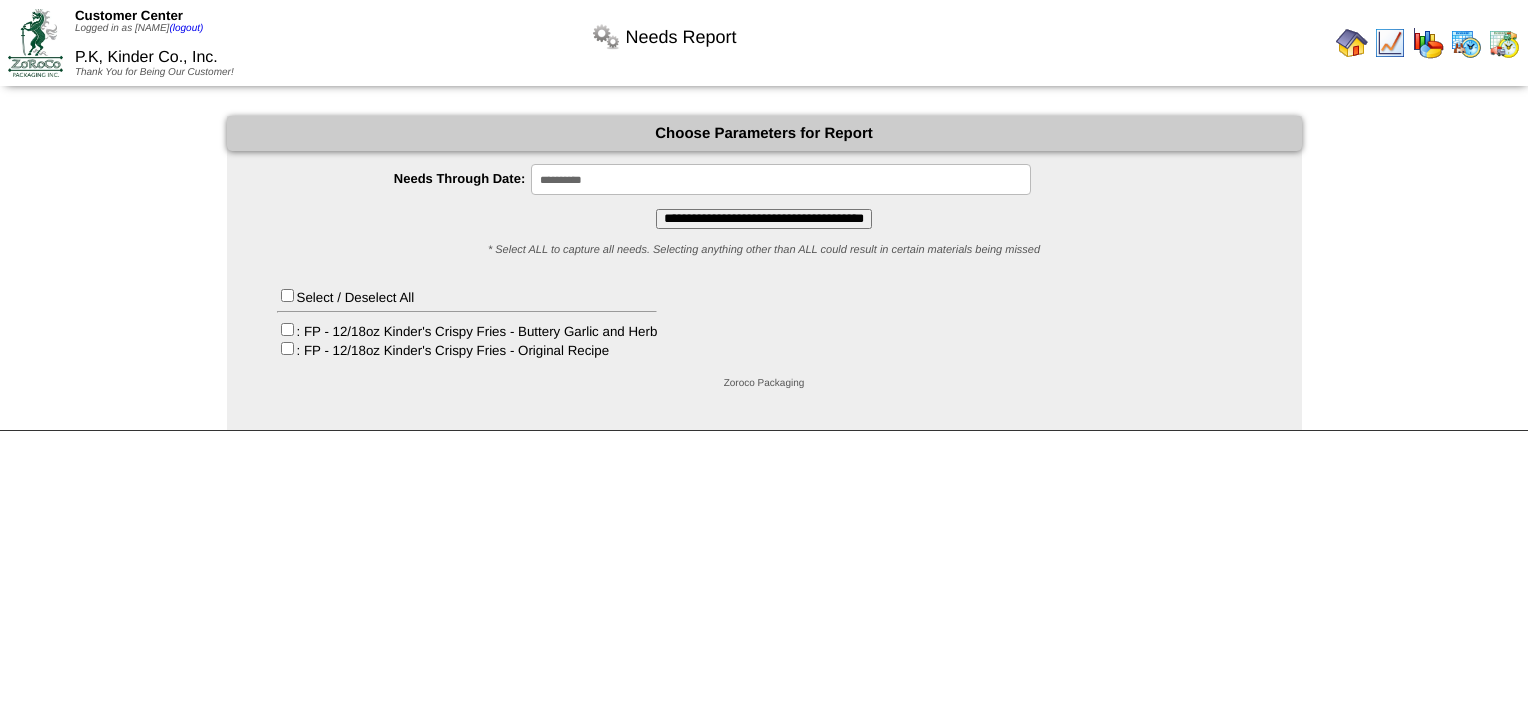 scroll, scrollTop: 0, scrollLeft: 0, axis: both 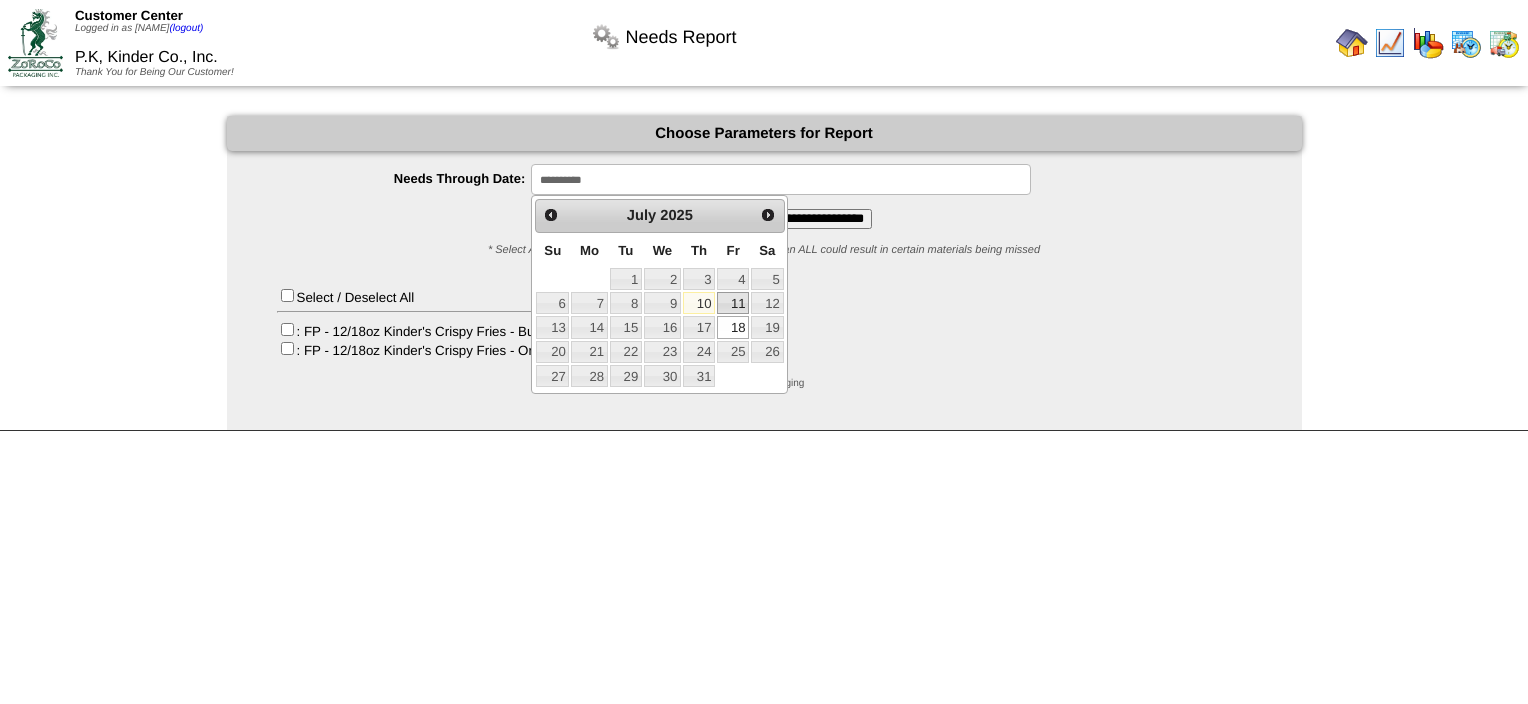 click on "11" at bounding box center (733, 303) 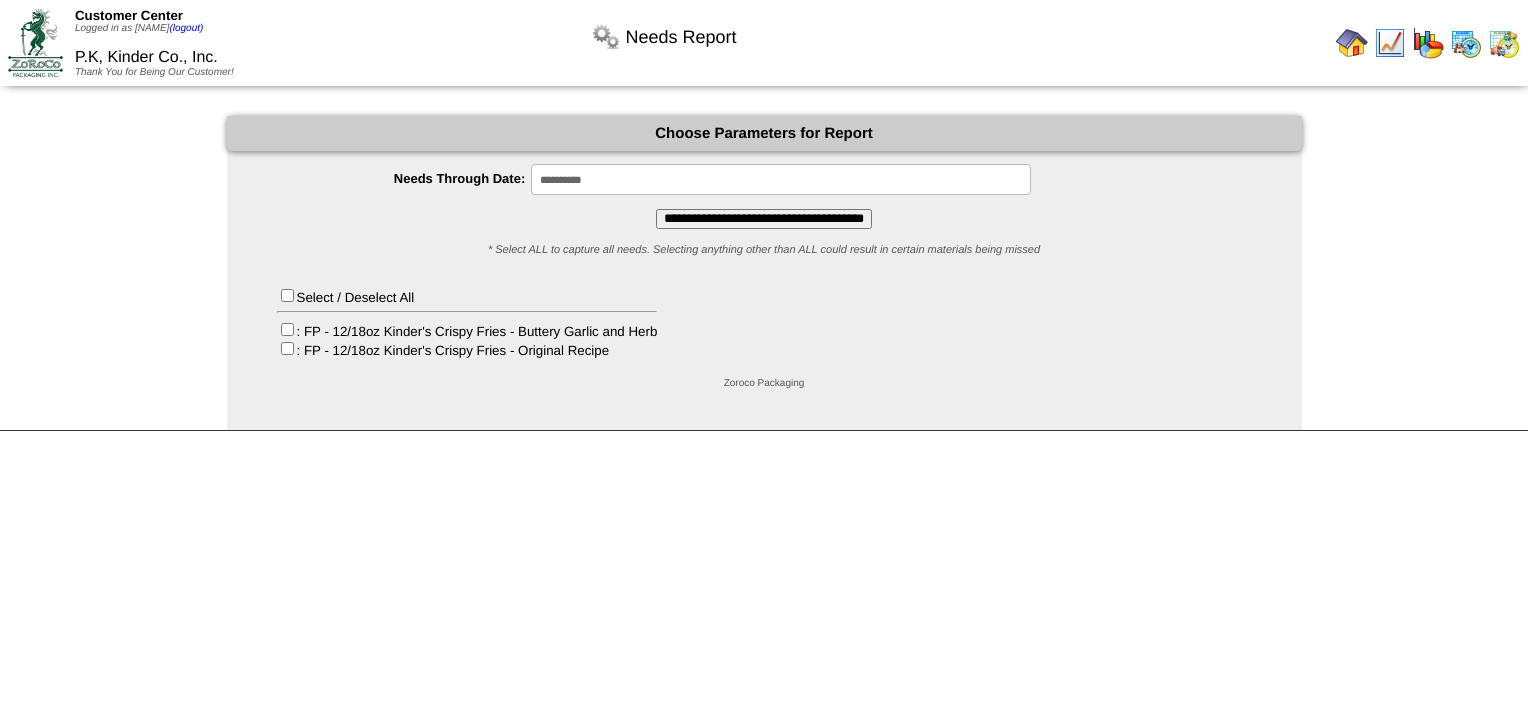 click on "**********" at bounding box center (764, 219) 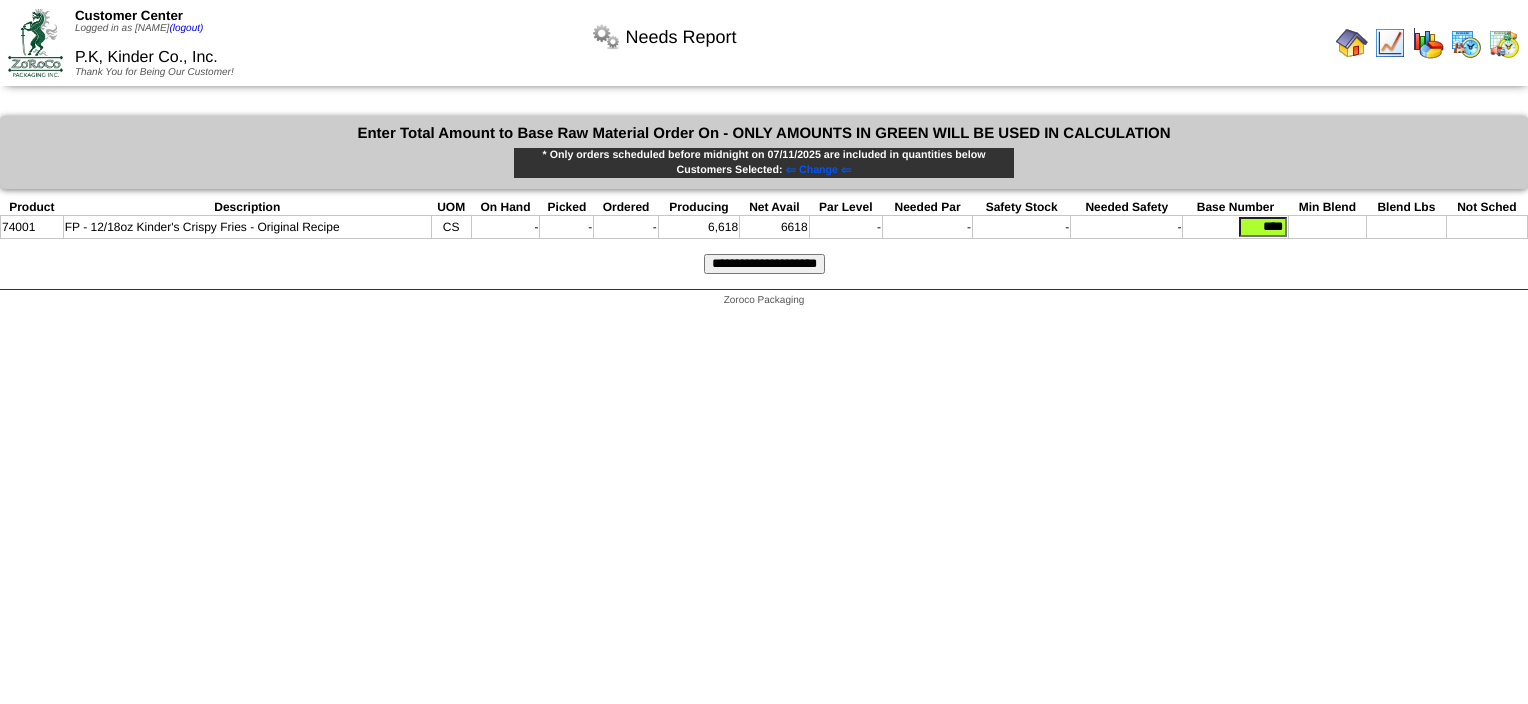 scroll, scrollTop: 0, scrollLeft: 0, axis: both 